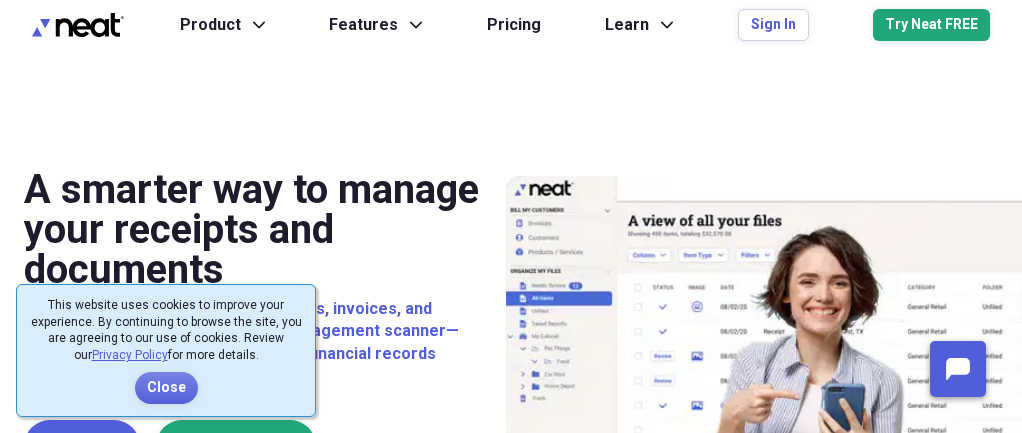 scroll, scrollTop: 0, scrollLeft: 0, axis: both 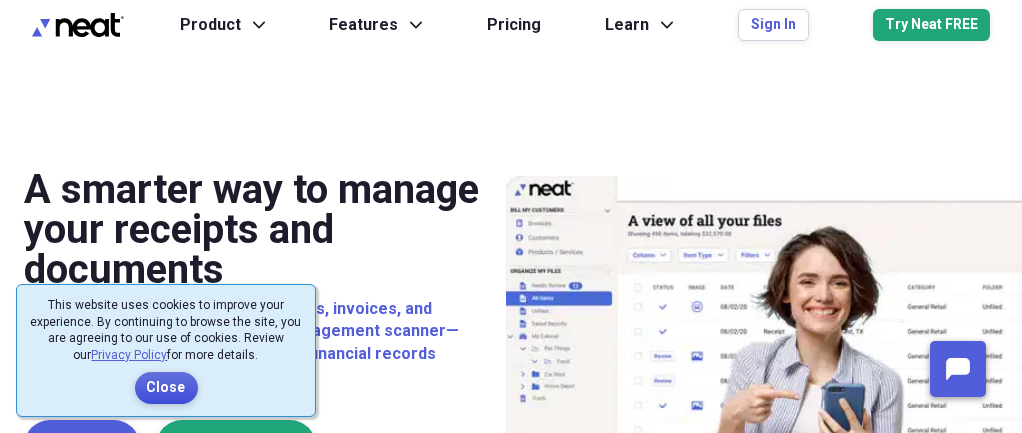 click on "Close" at bounding box center [166, 388] 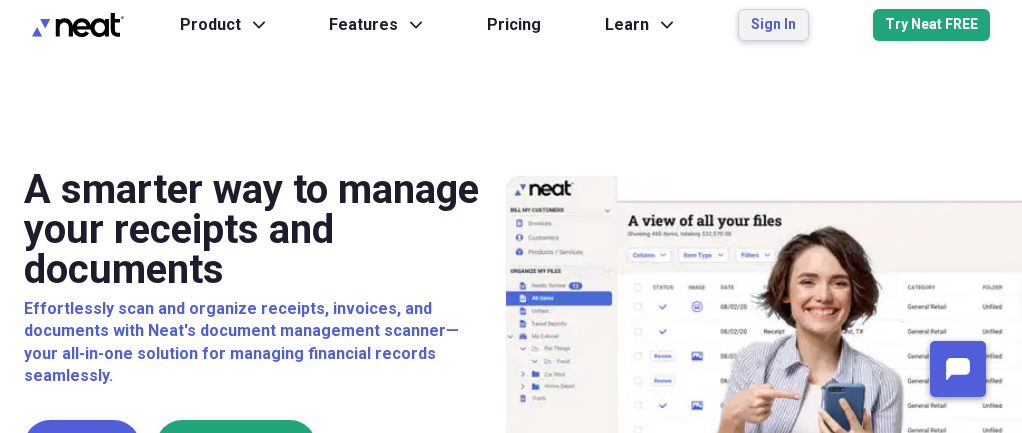 click on "Sign In" at bounding box center [773, 25] 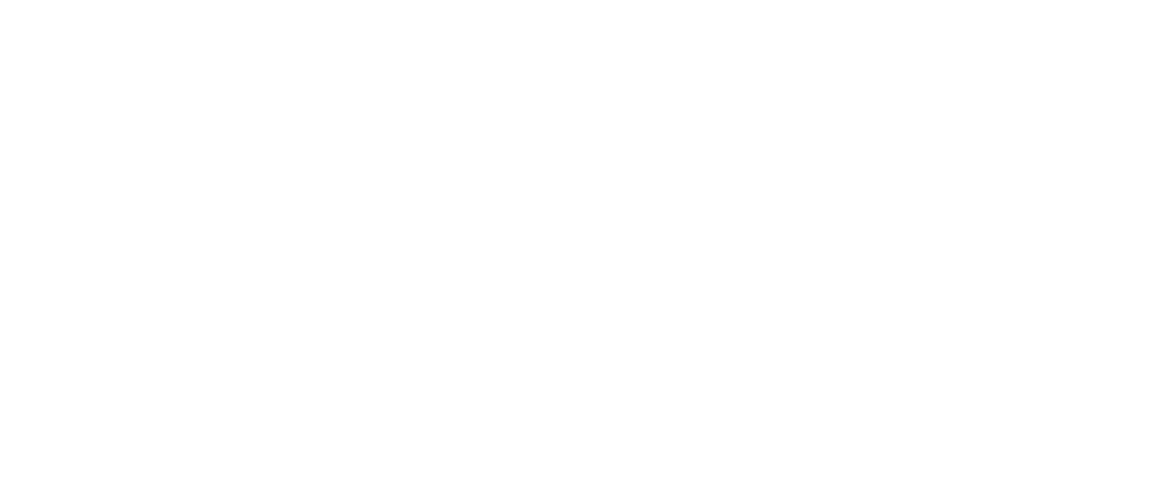 scroll, scrollTop: 0, scrollLeft: 0, axis: both 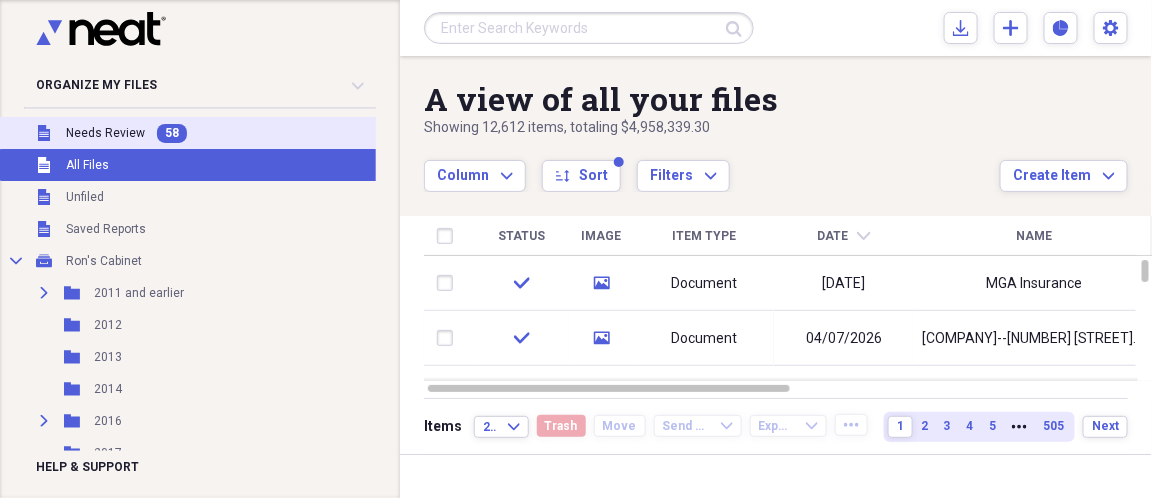 click on "Needs Review" at bounding box center (105, 133) 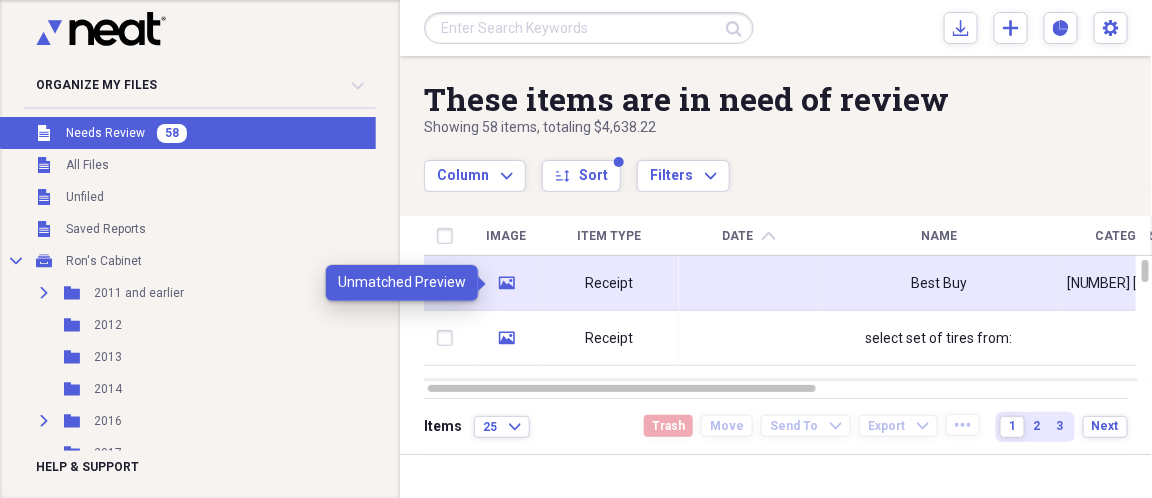 click 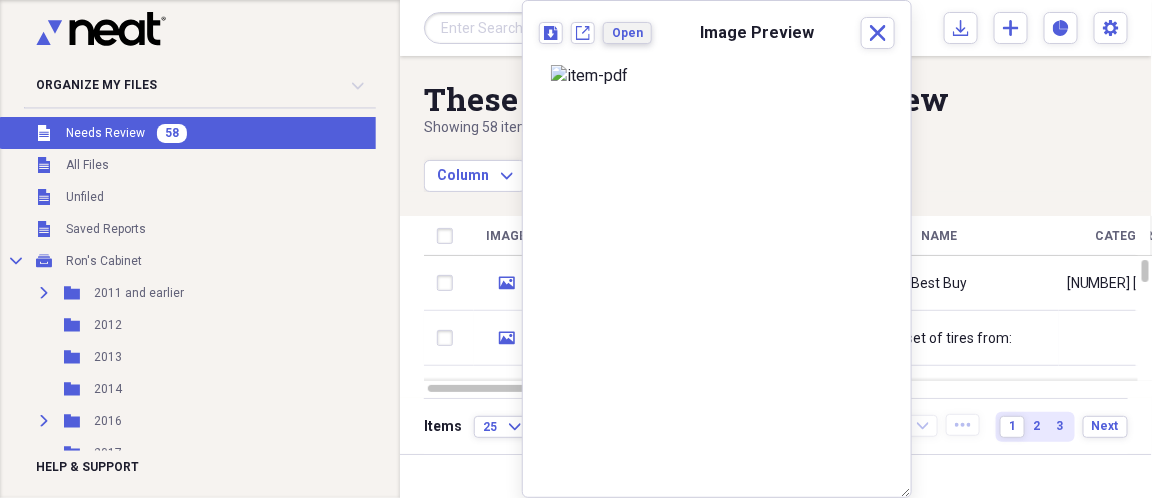 click on "Open" at bounding box center (627, 33) 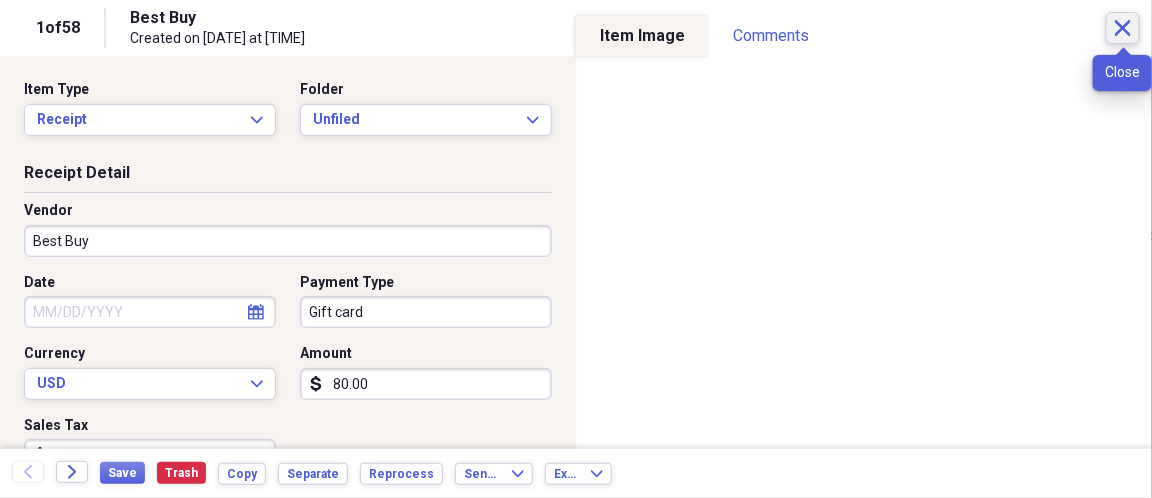 click 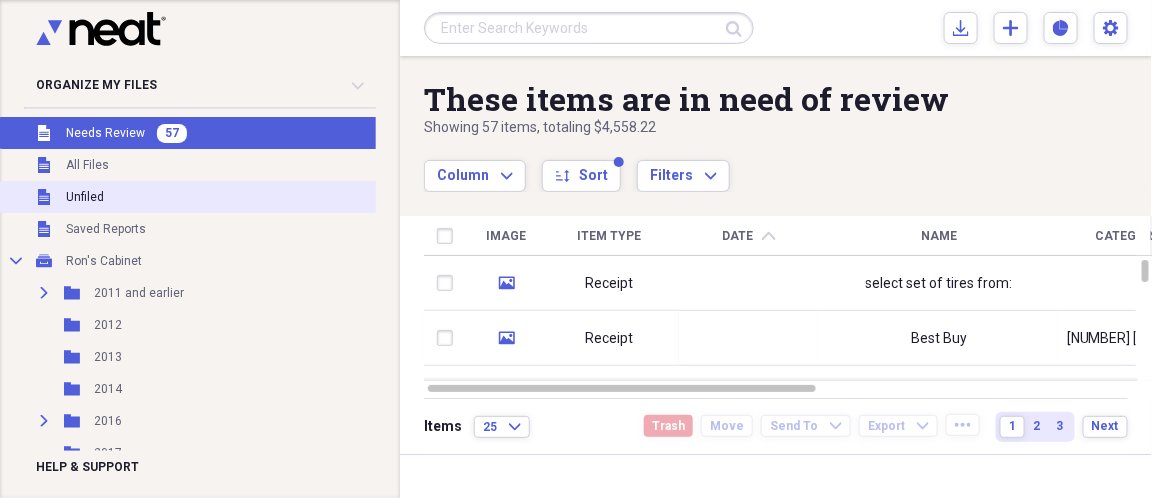 click on "Unfiled" at bounding box center [85, 197] 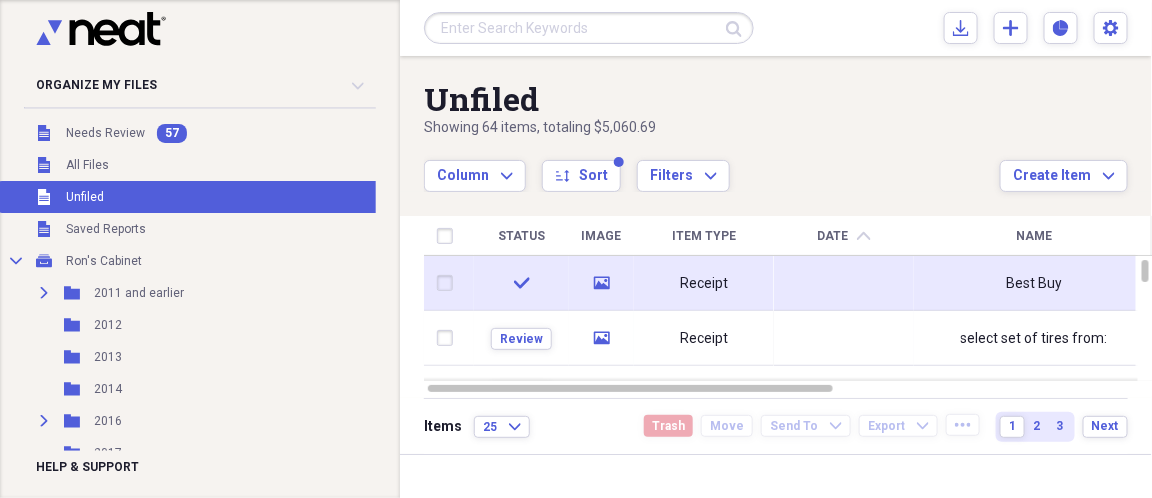 click at bounding box center (449, 283) 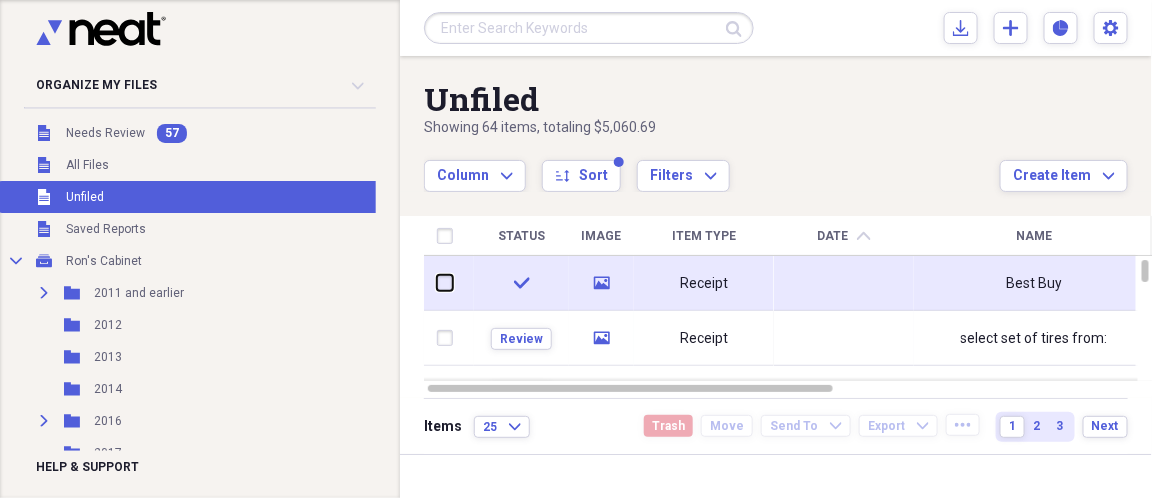click at bounding box center [437, 283] 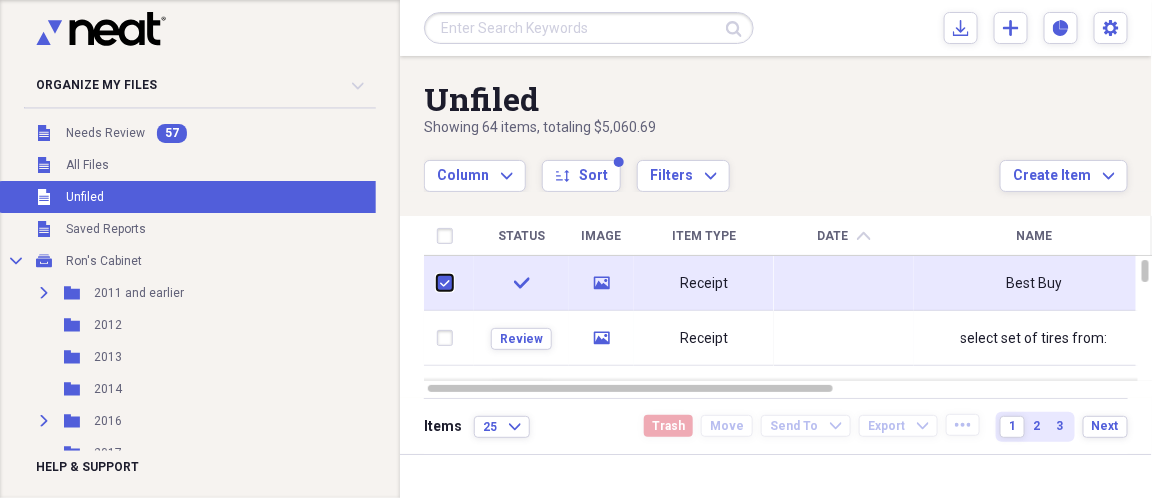 checkbox on "true" 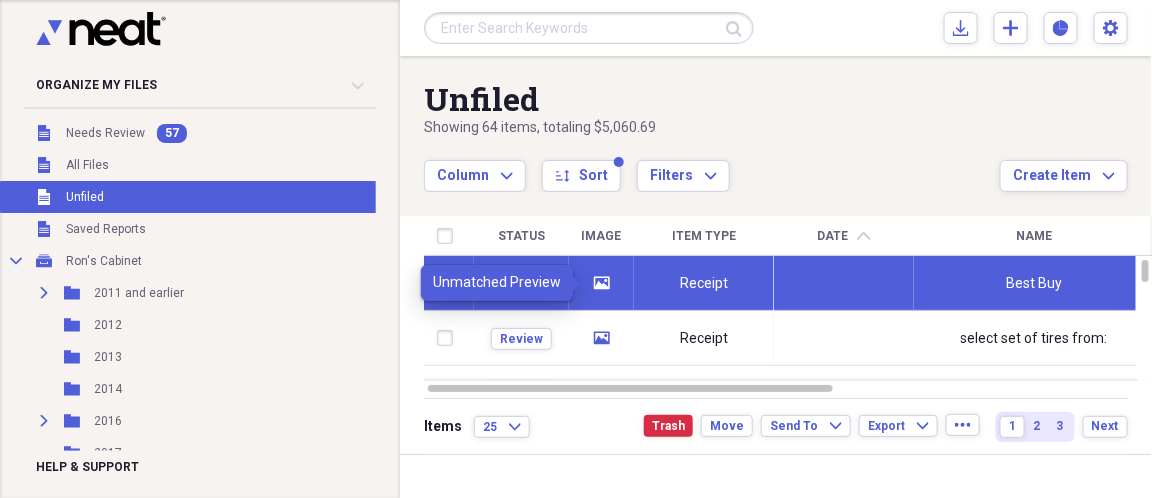 click 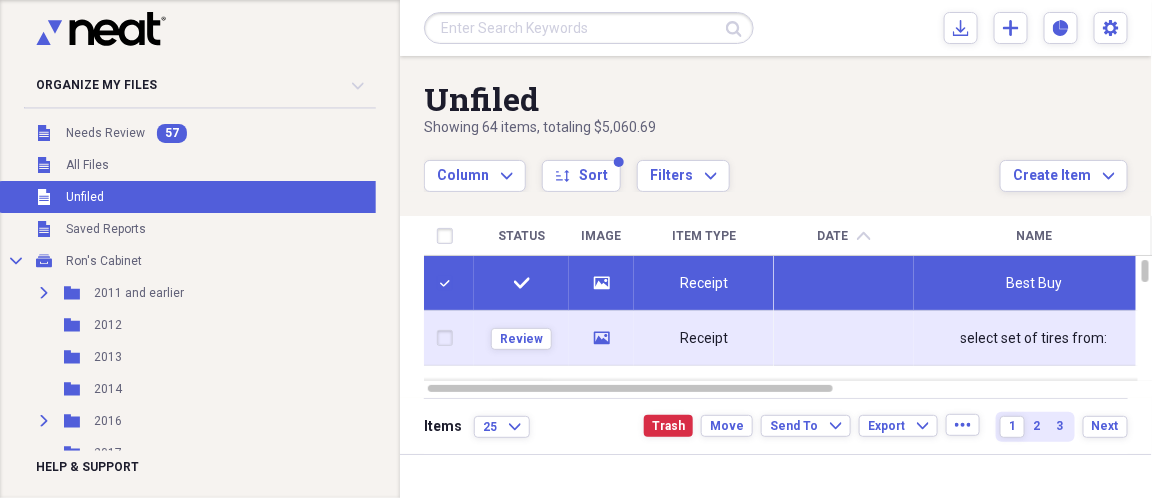 click at bounding box center [449, 338] 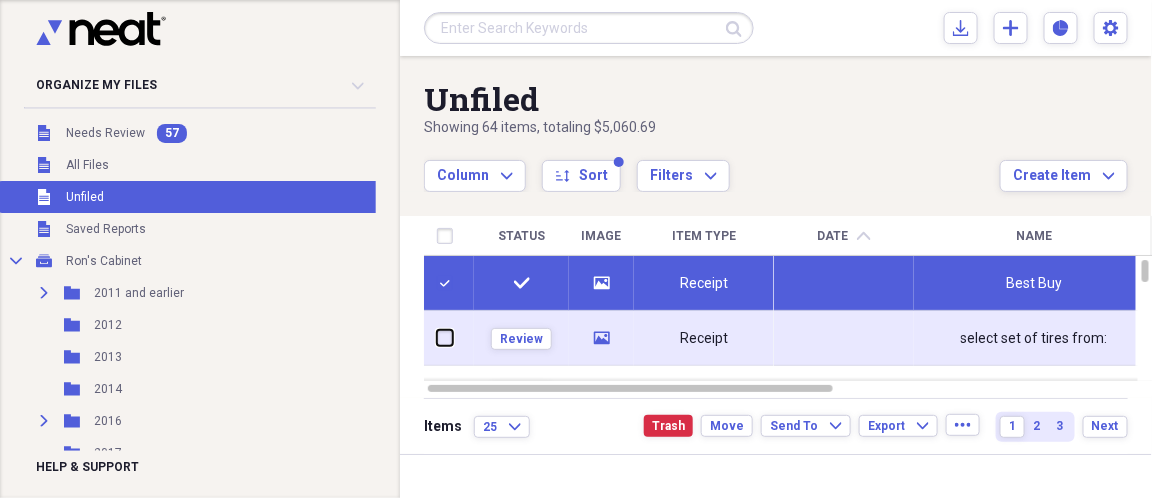 click at bounding box center (437, 338) 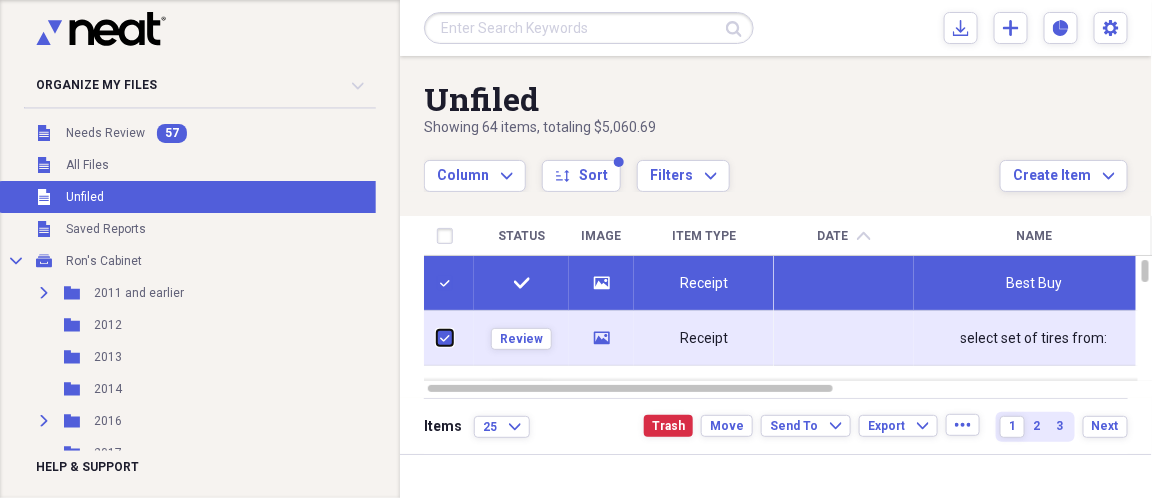 checkbox on "true" 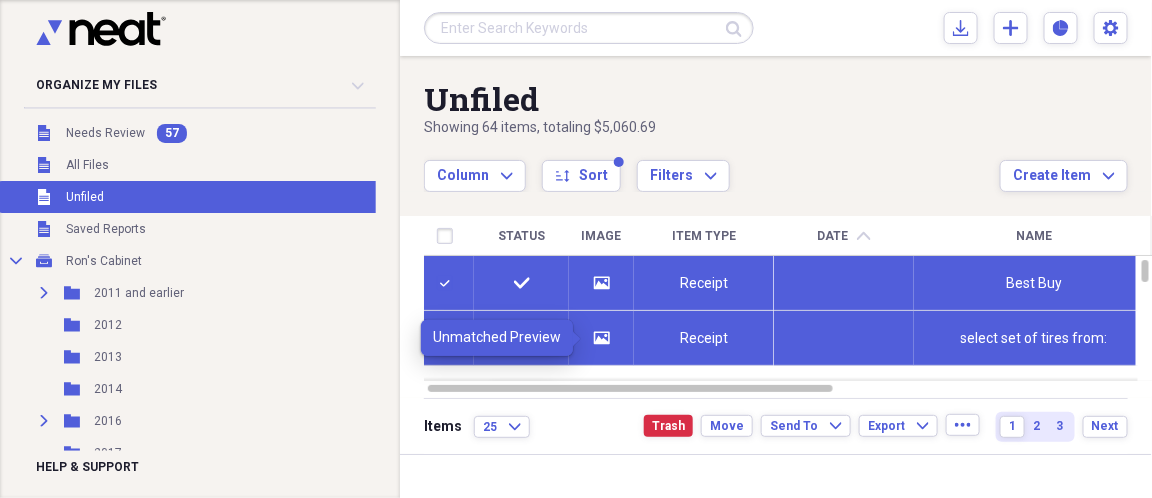 click on "media" 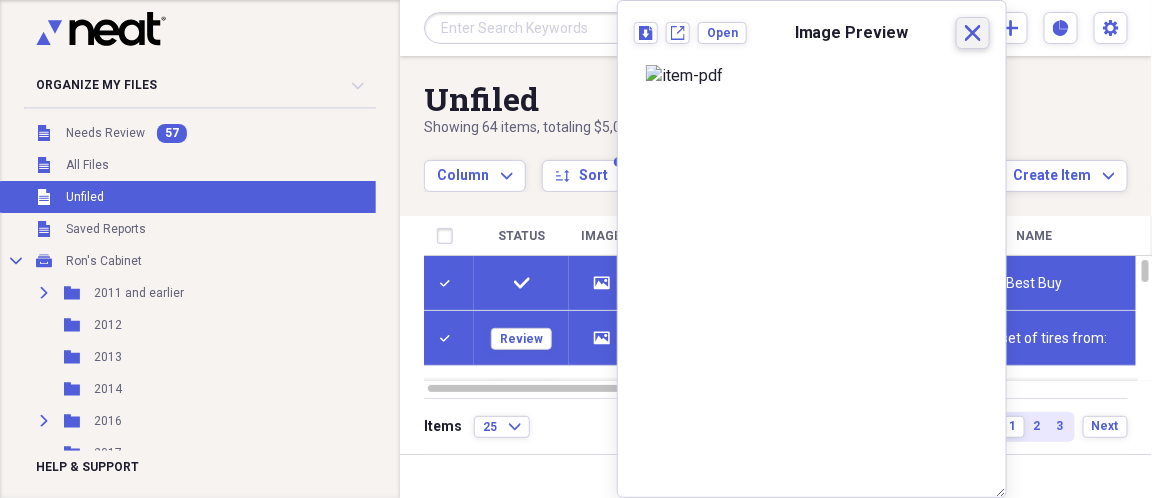click 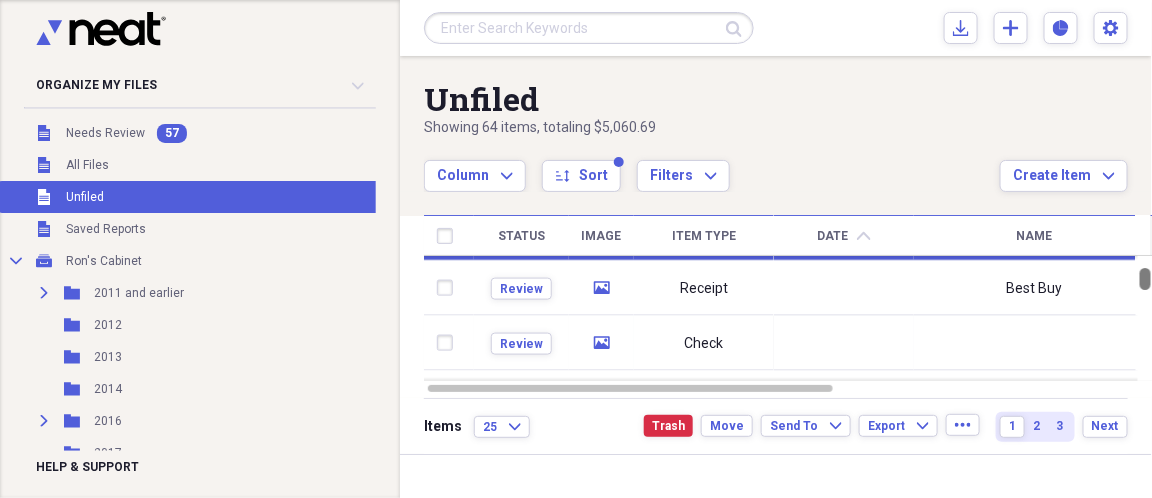 click at bounding box center [1145, 279] 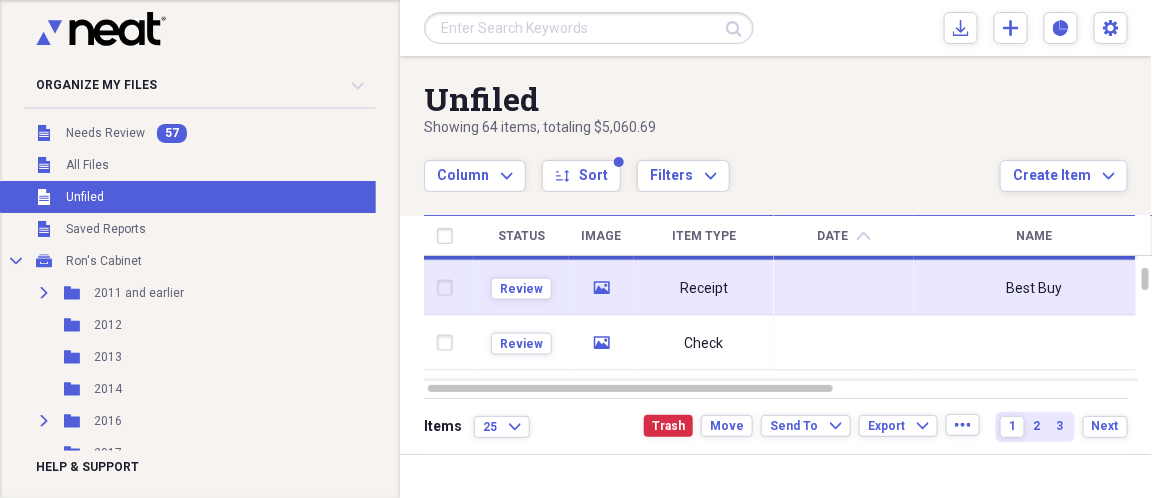 click at bounding box center [449, 288] 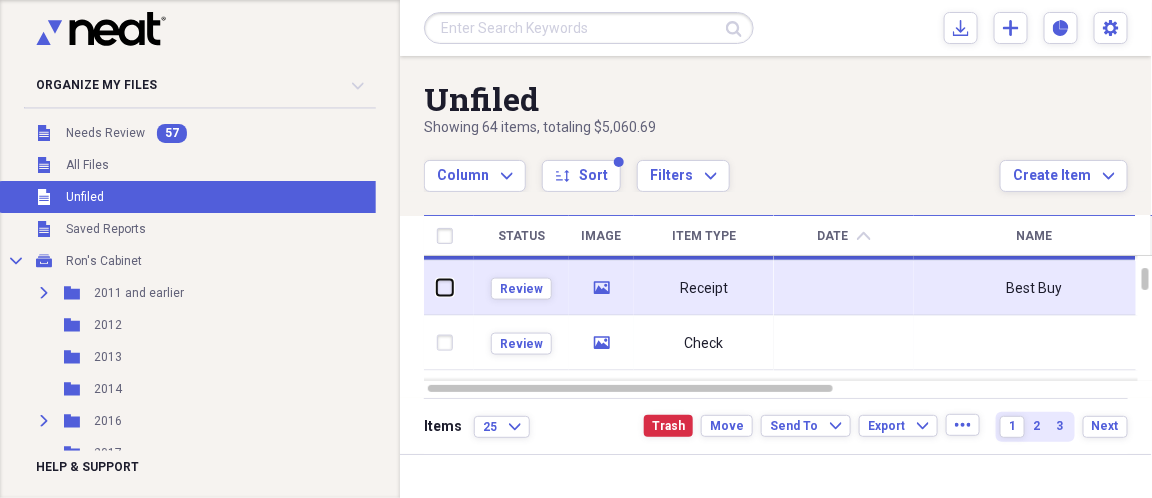 click at bounding box center (437, 288) 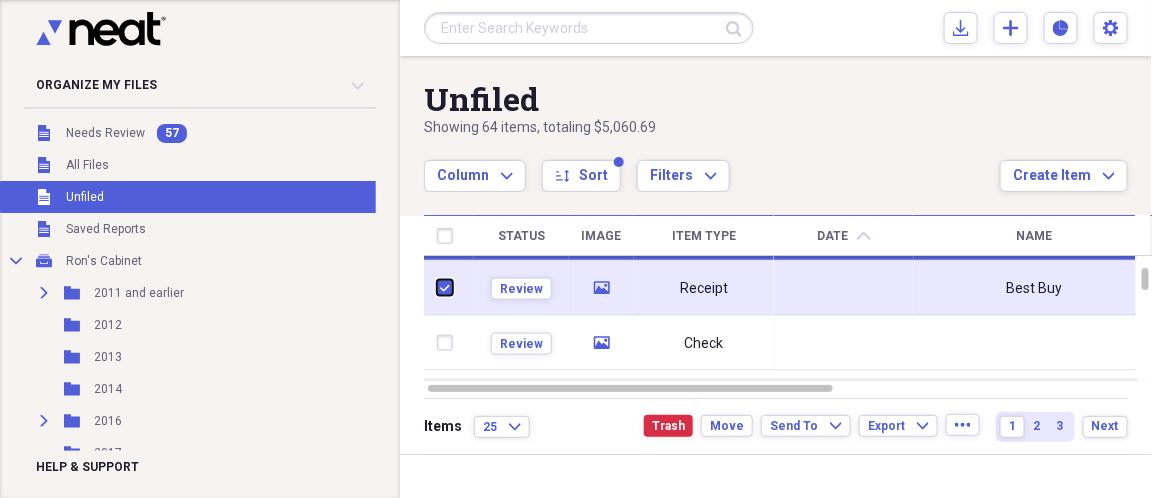 checkbox on "true" 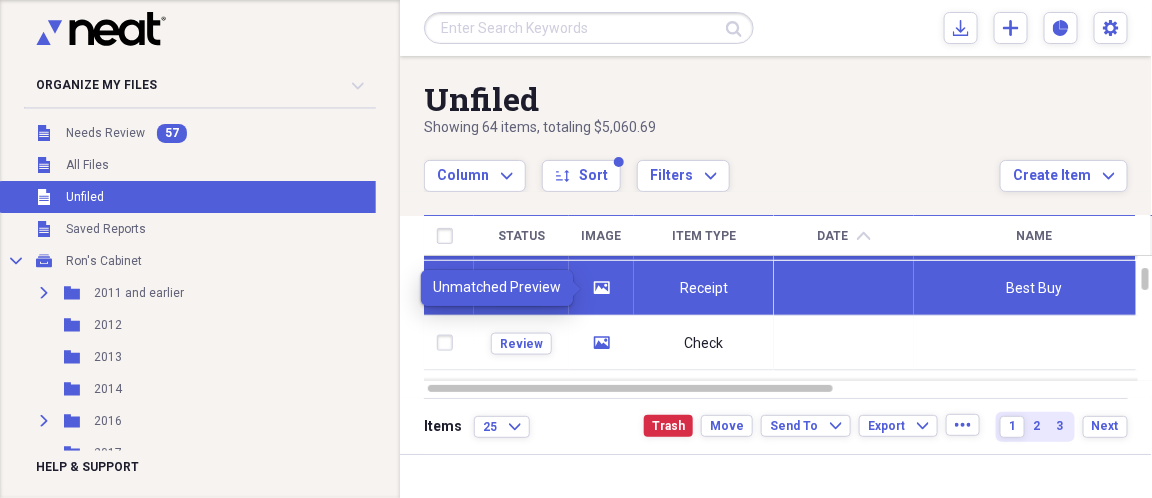 click on "media" 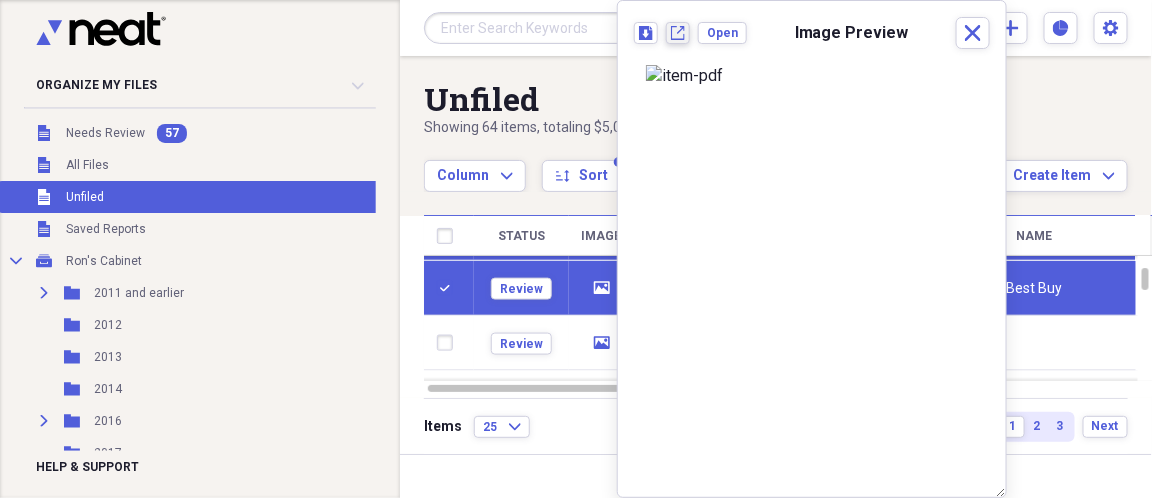 click on "New tab" 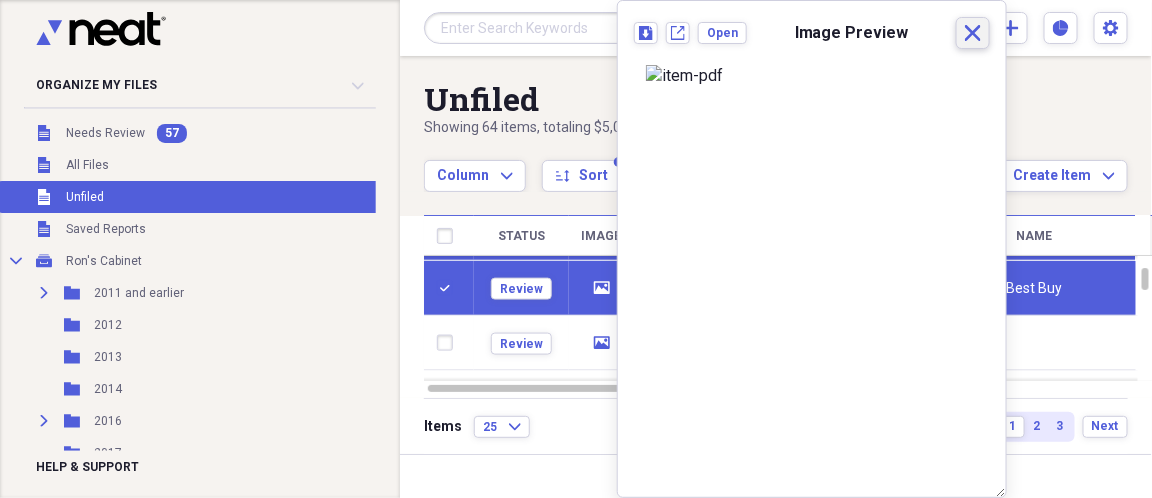 click on "Close" 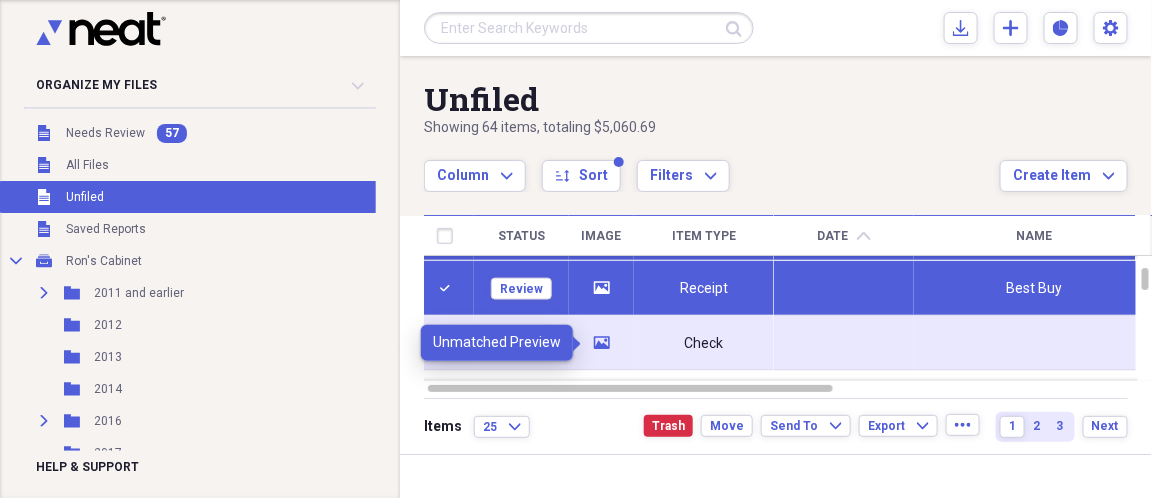 click 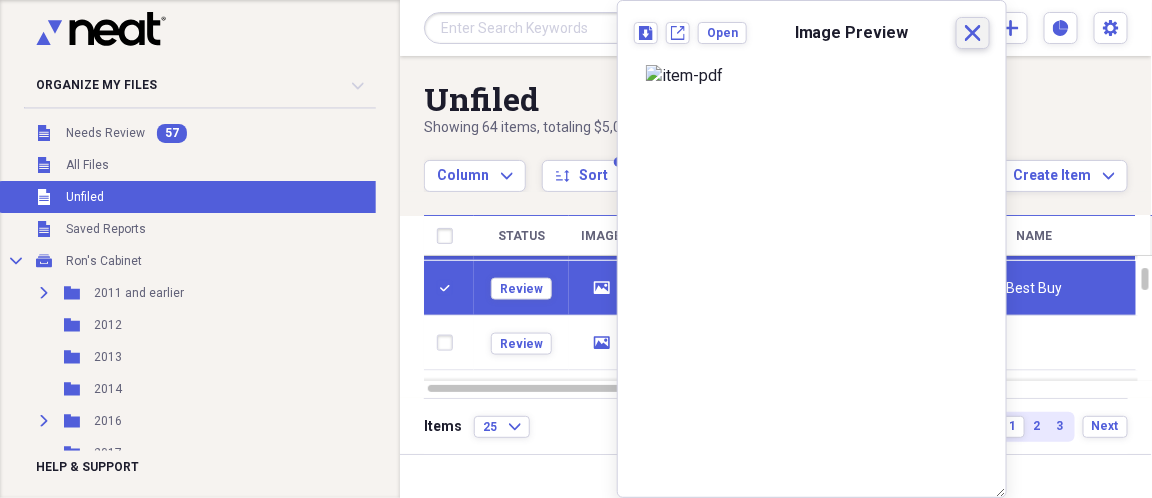 click 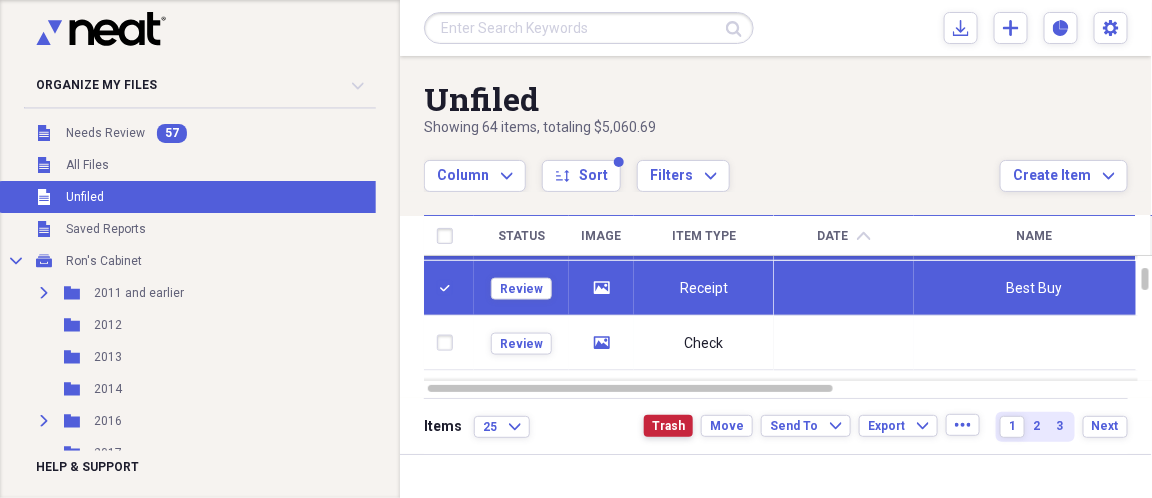 click on "Trash" at bounding box center (668, 426) 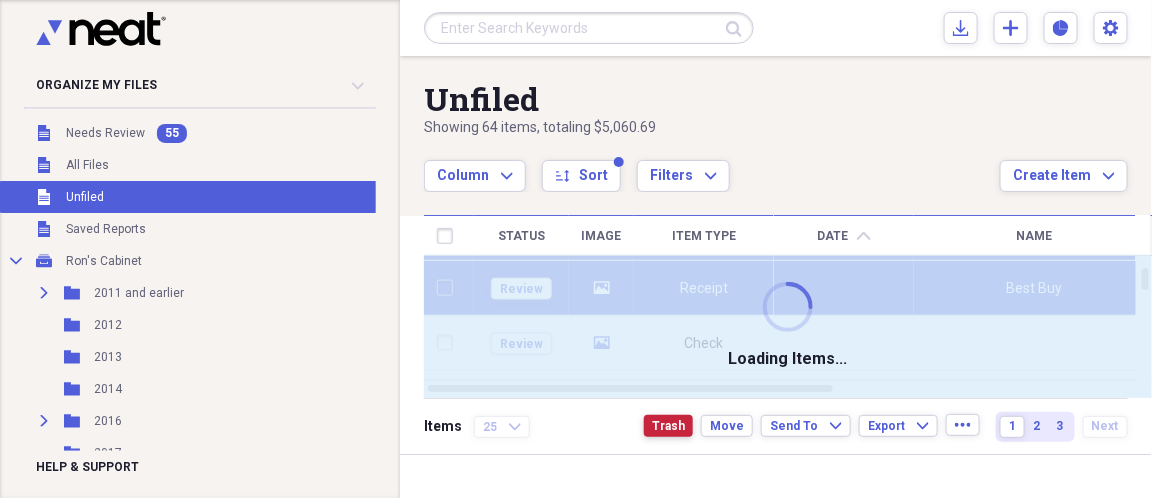 checkbox on "false" 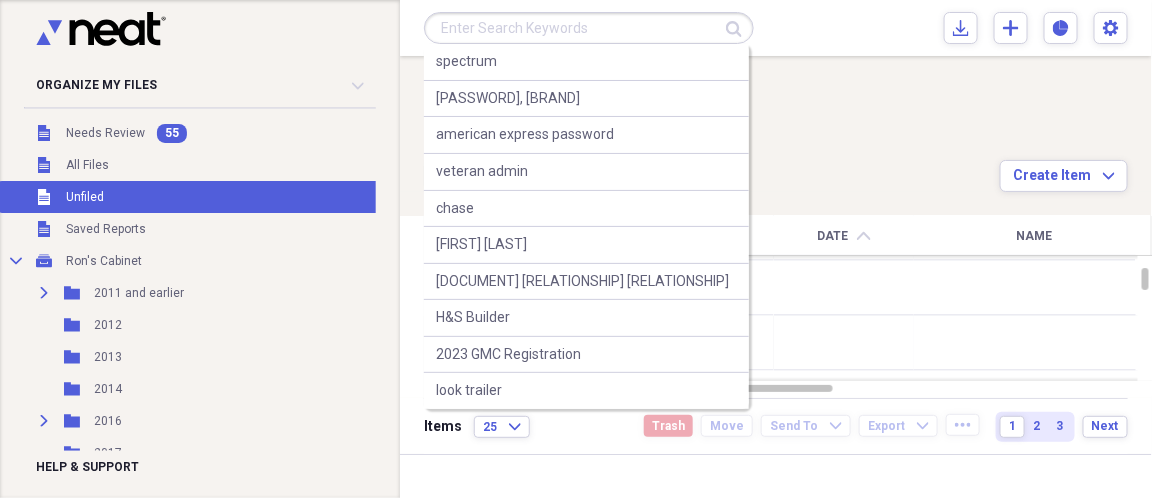 click at bounding box center [589, 28] 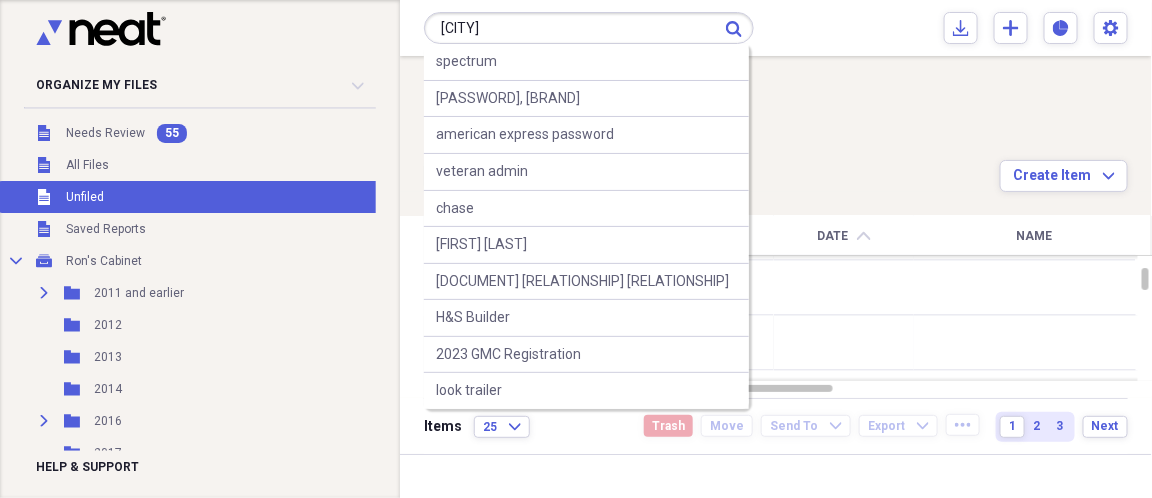 type on "[CITY]" 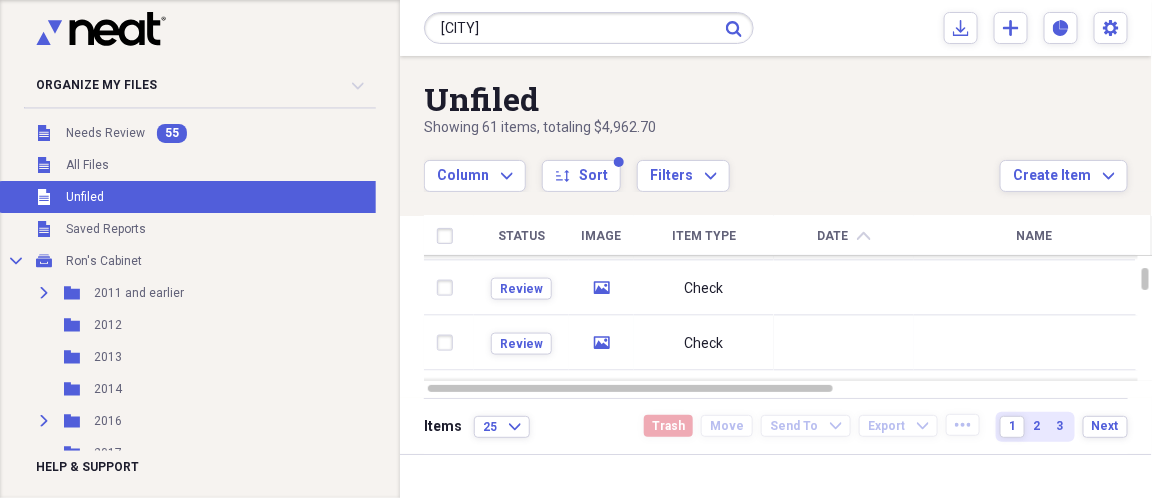 click on "Submit" 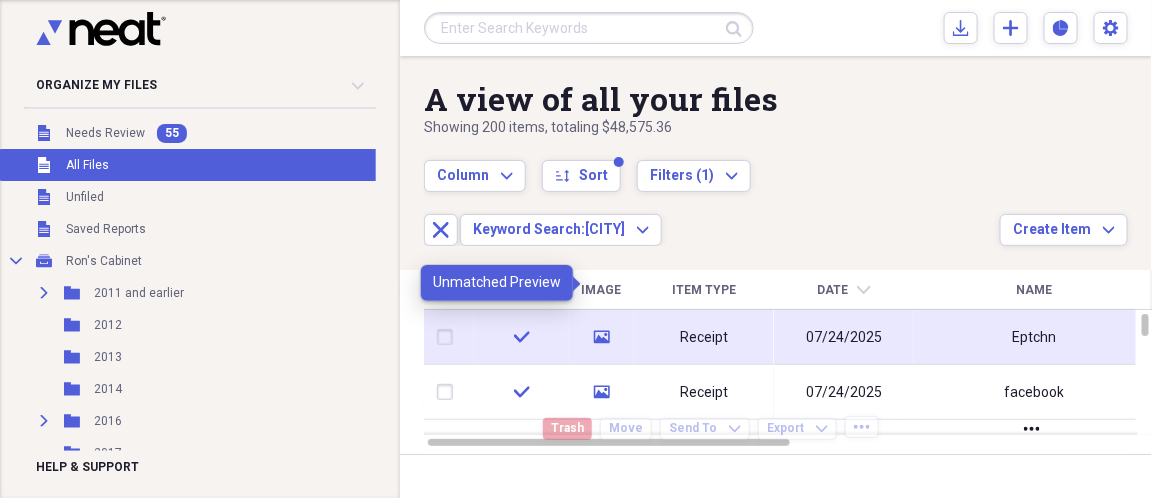 click 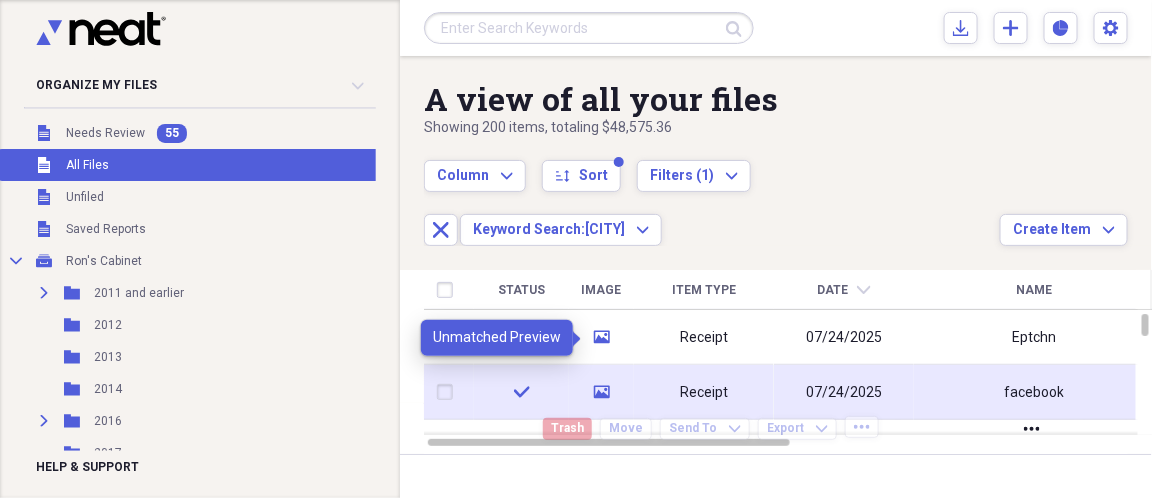 click 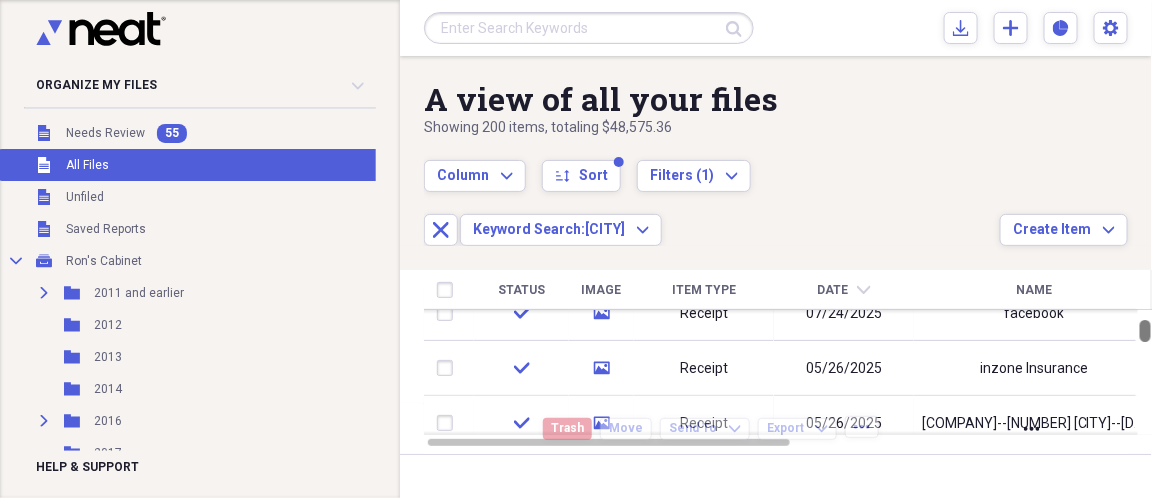 click at bounding box center (1145, 331) 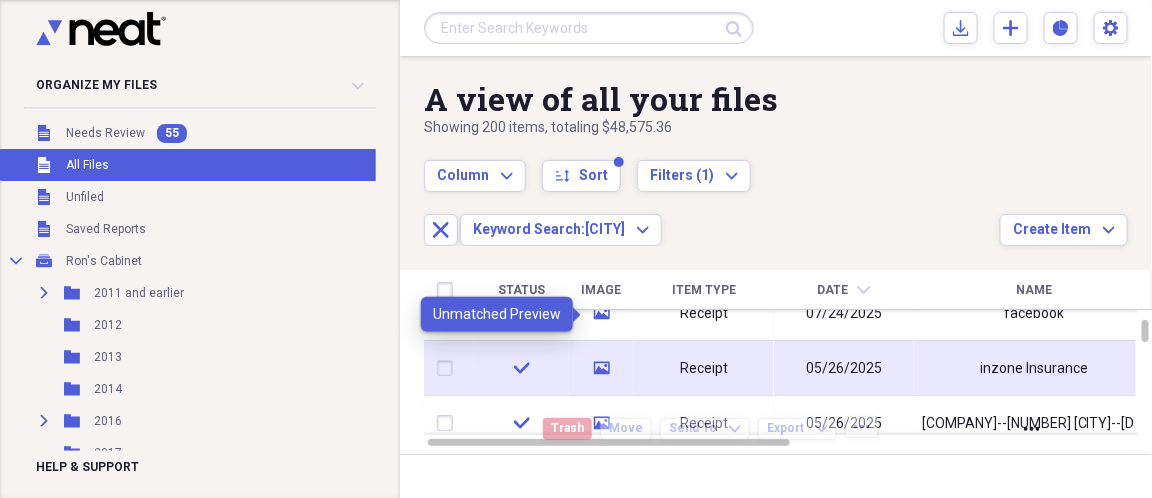 click 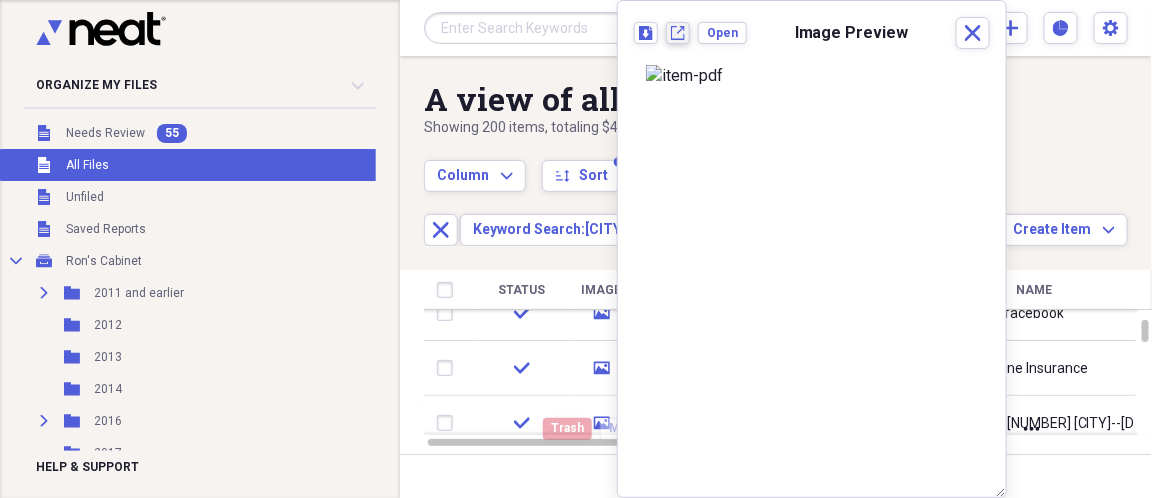 click 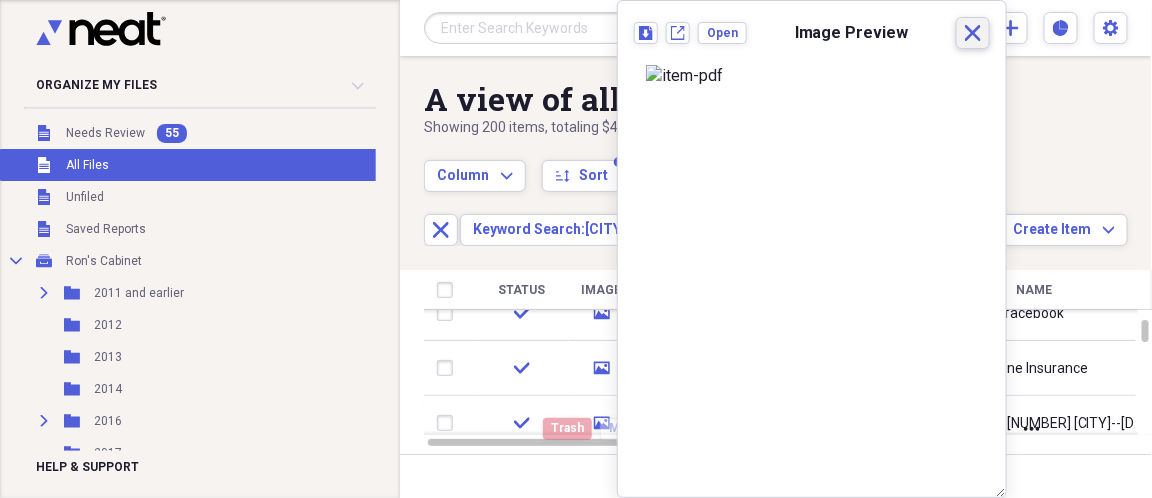 click 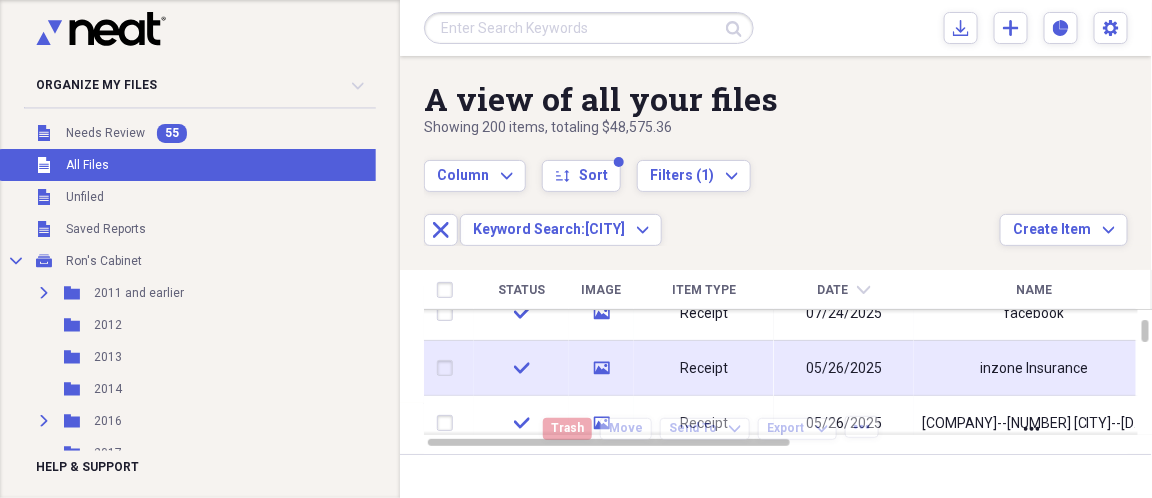 click at bounding box center (449, 369) 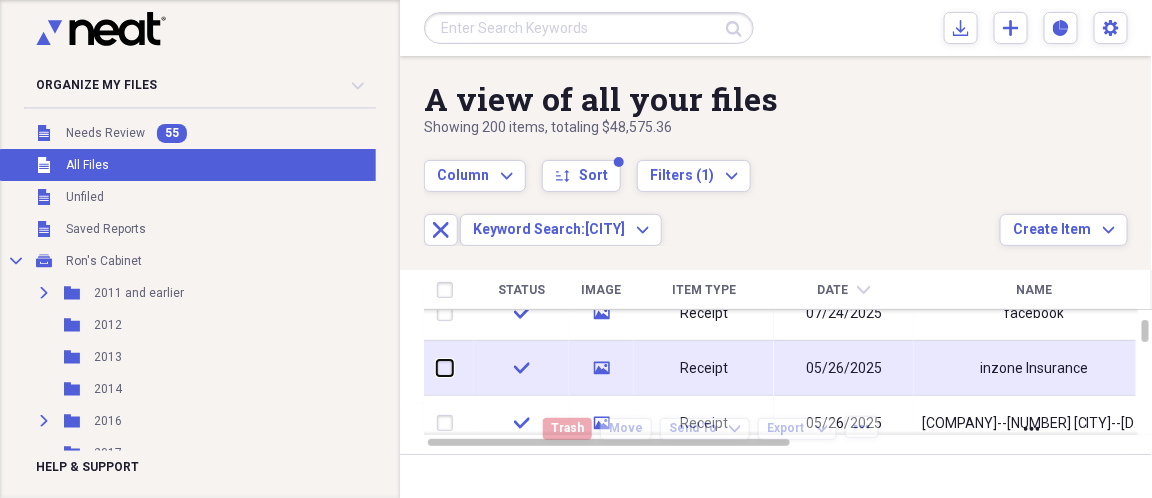 click at bounding box center (437, 368) 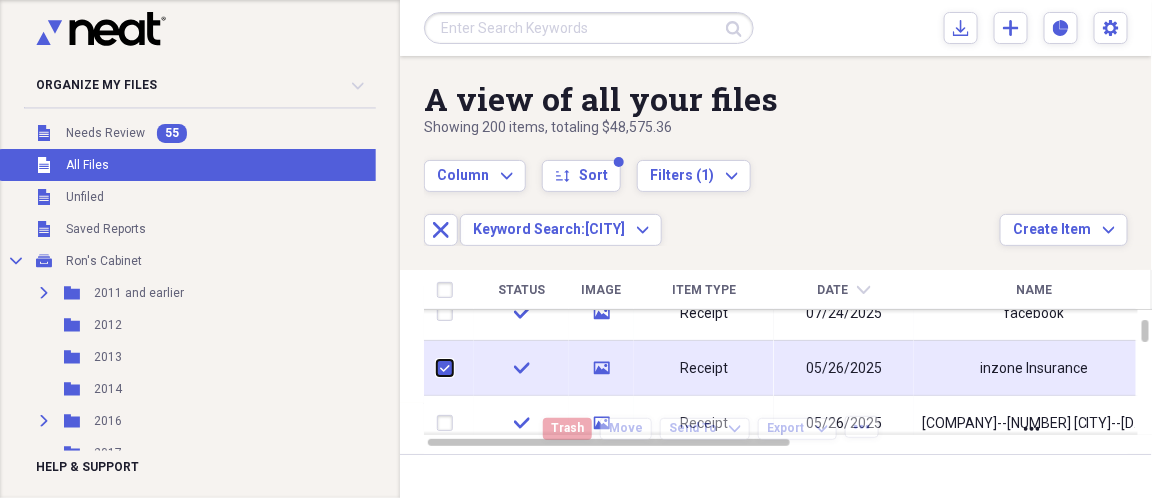 checkbox on "true" 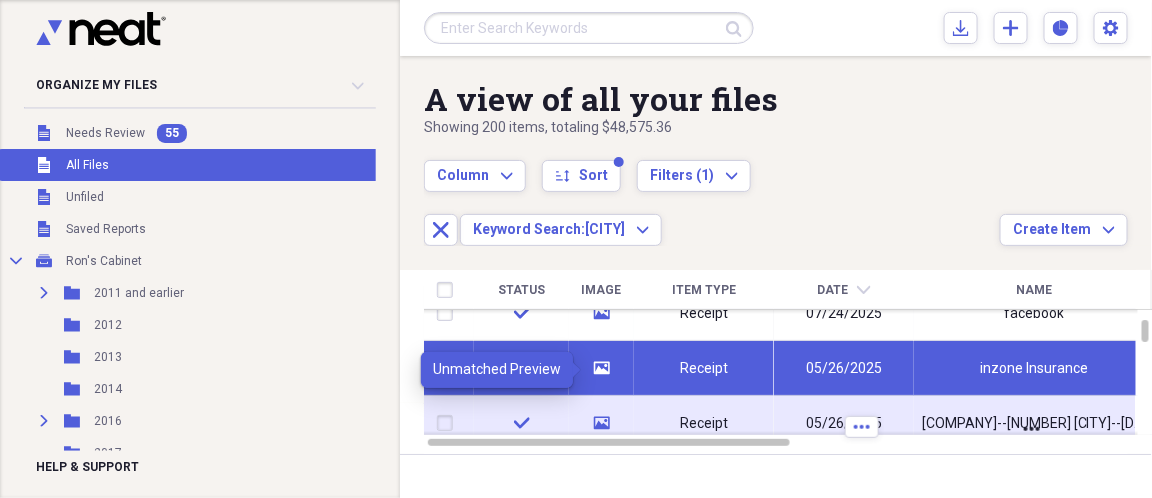 click on "media" 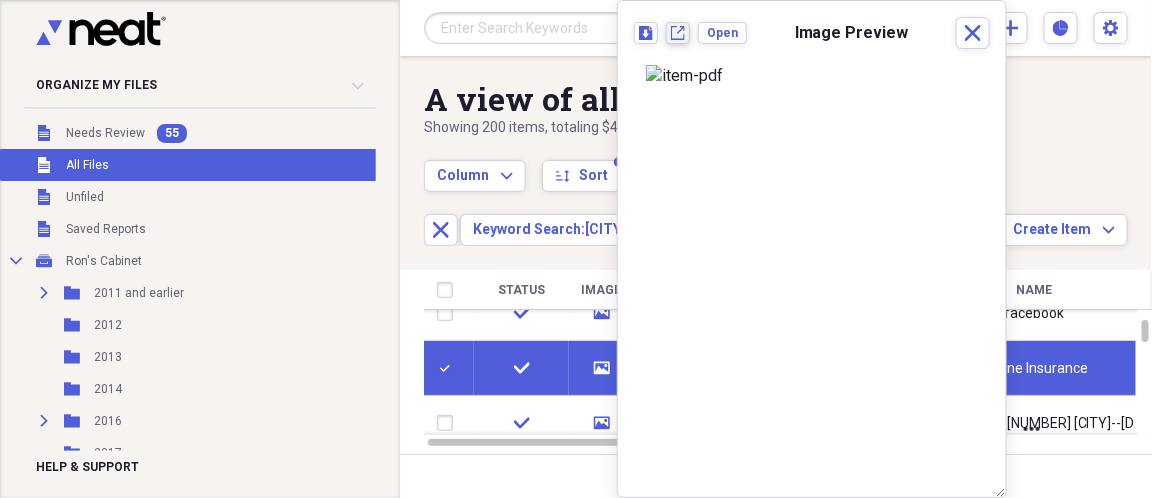 click 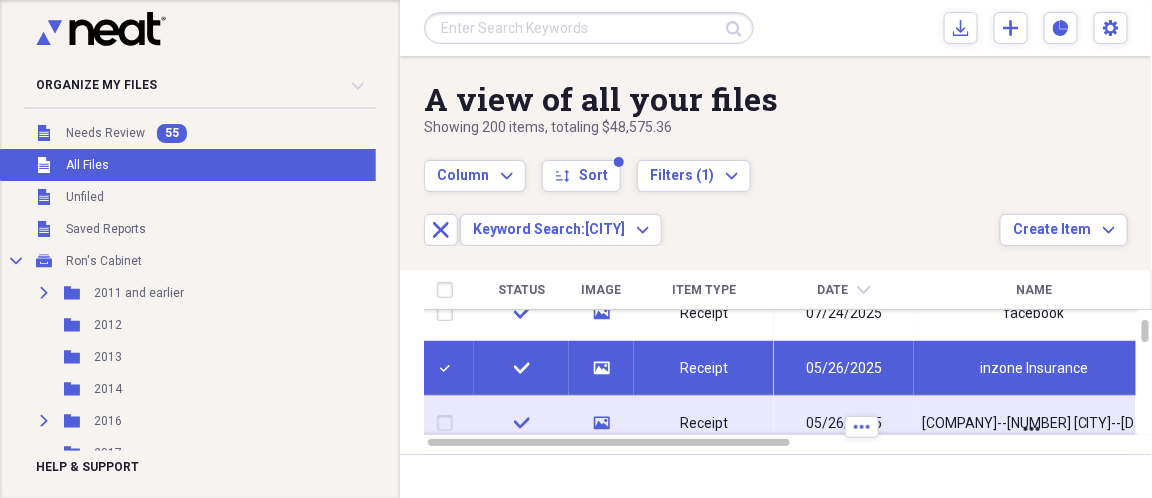 click at bounding box center [449, 424] 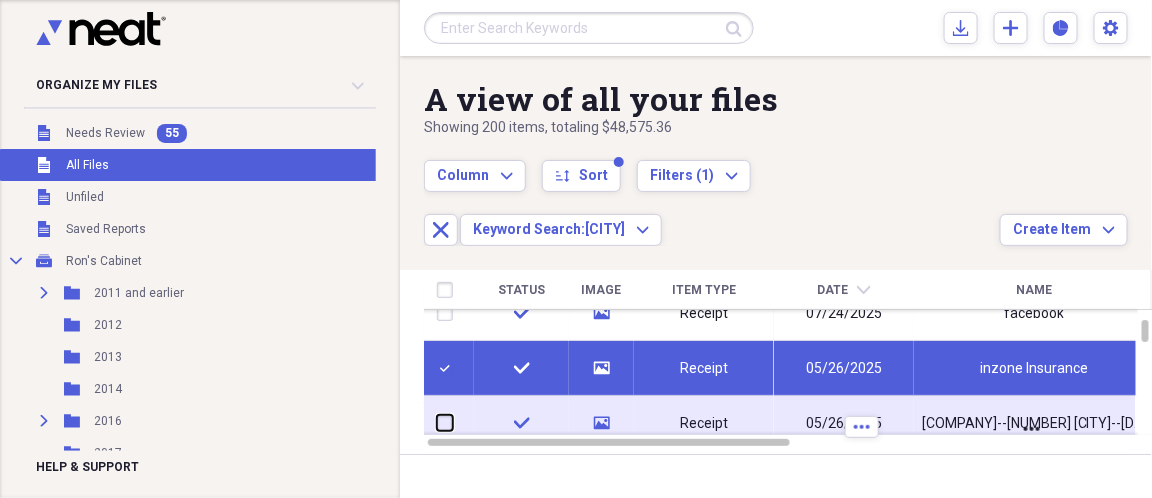 click at bounding box center [437, 423] 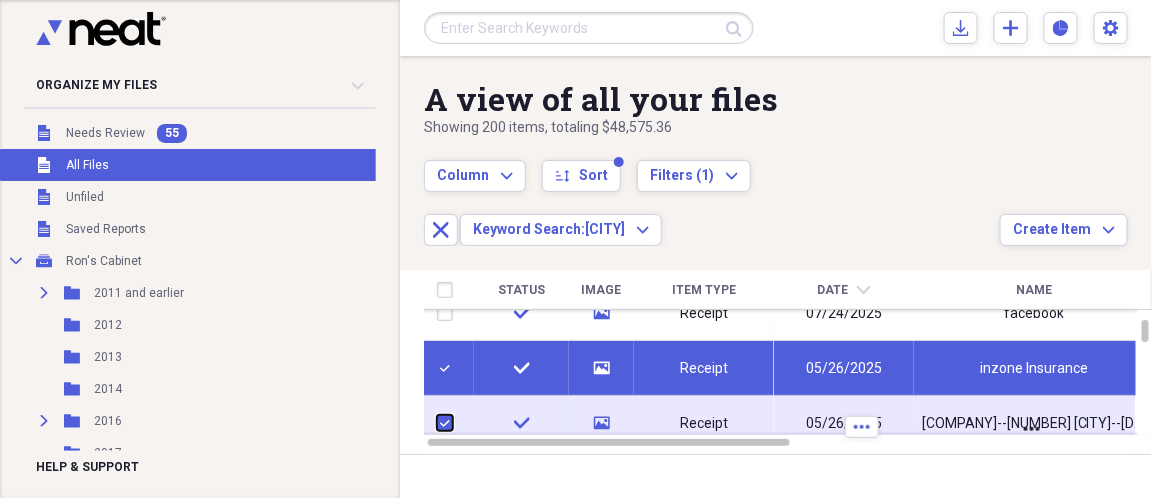 checkbox on "true" 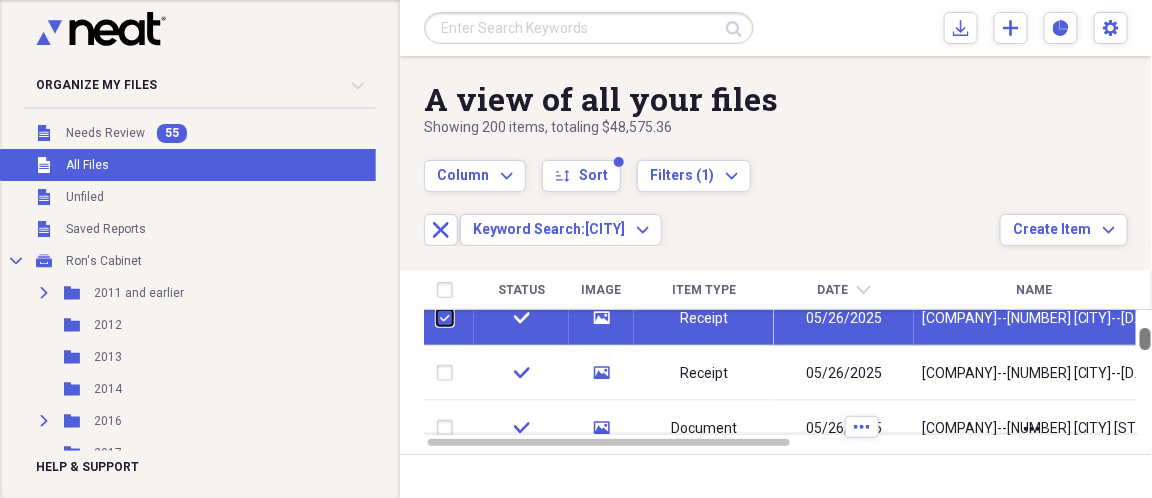 click at bounding box center (1145, 339) 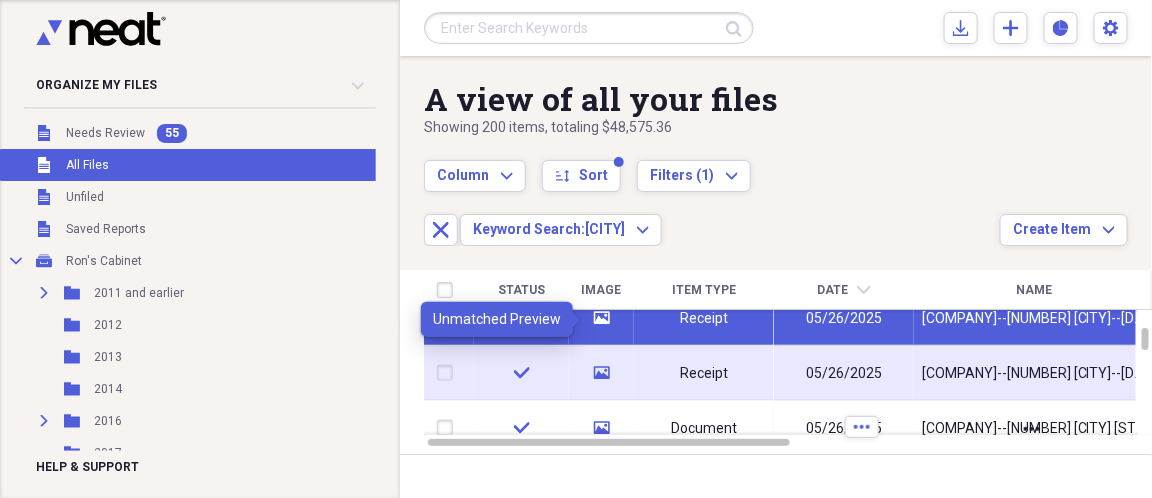 click 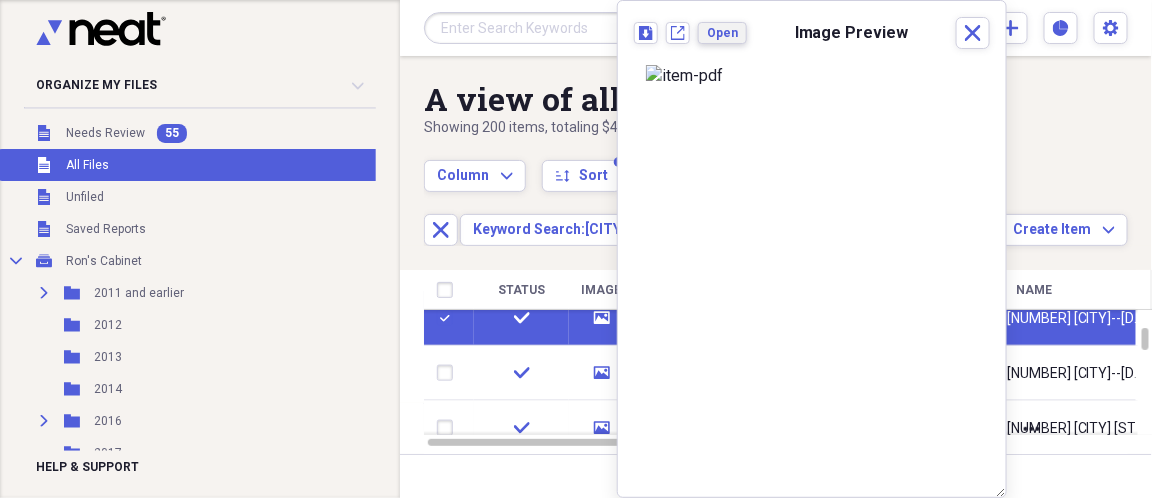 click on "Open" at bounding box center [722, 33] 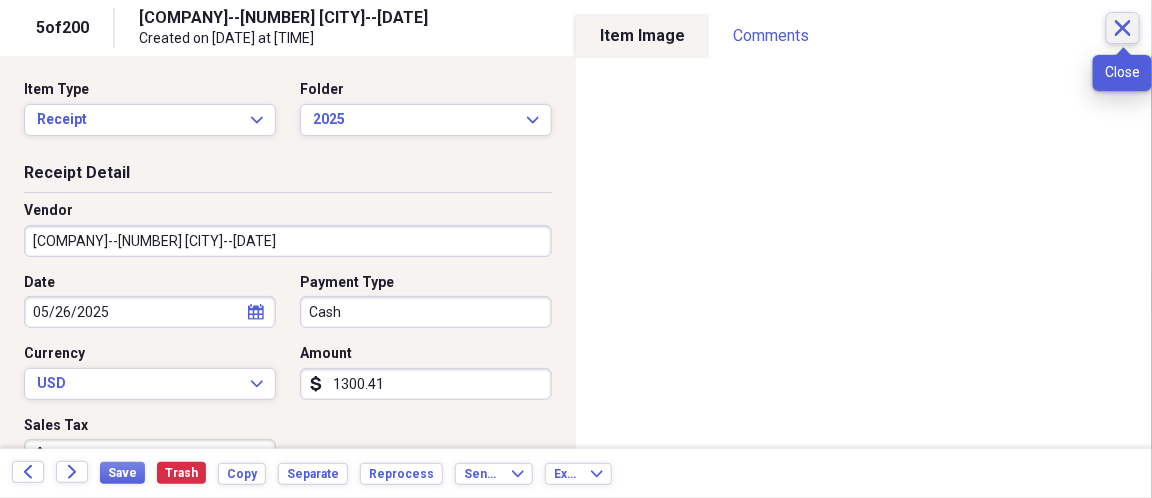 click 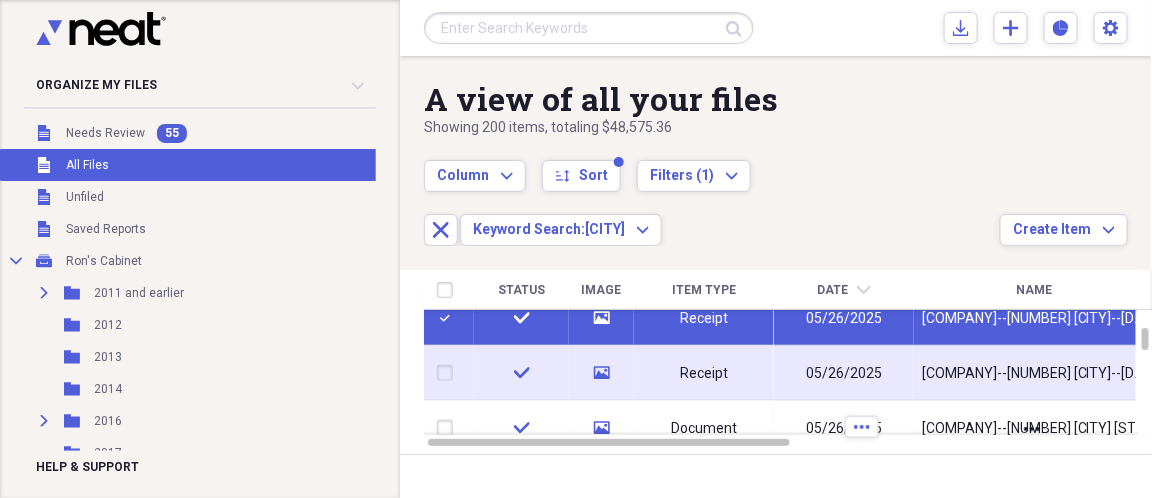 click at bounding box center (449, 373) 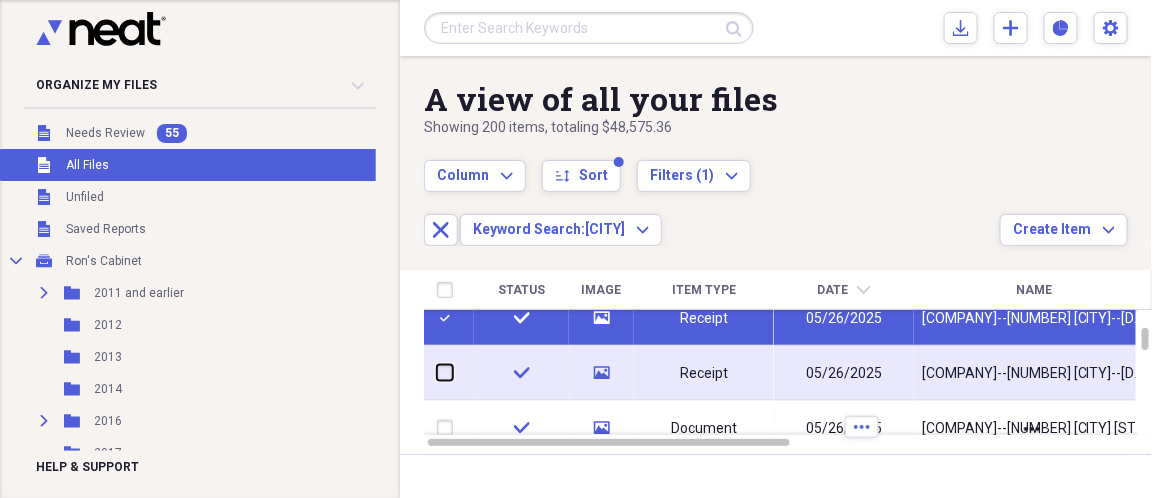 click at bounding box center [437, 373] 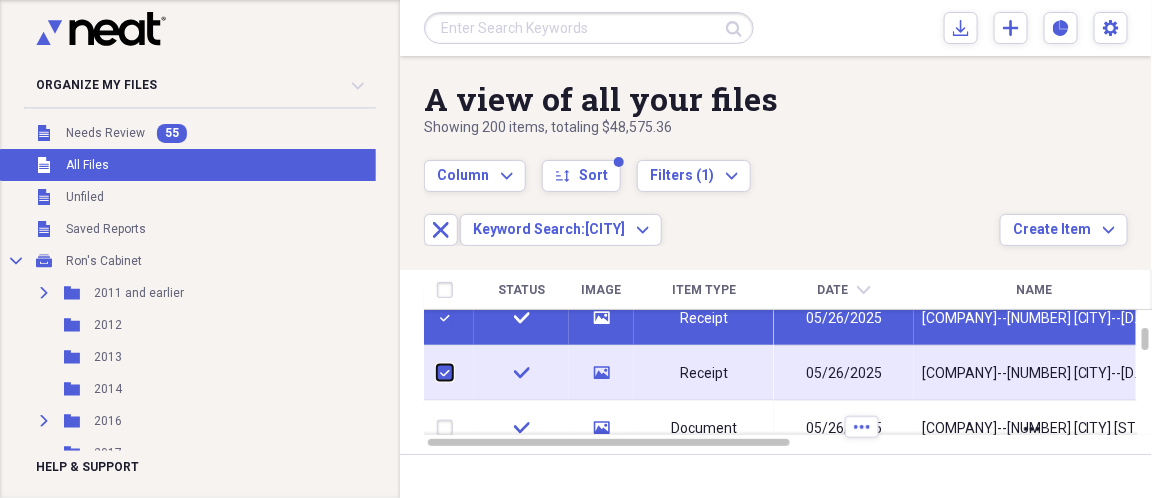 checkbox on "true" 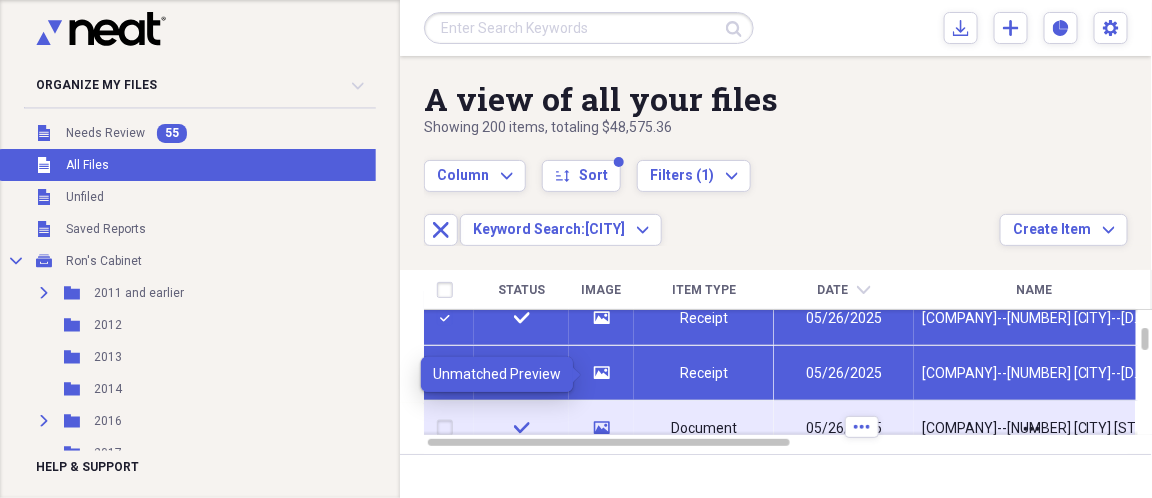 click on "media" 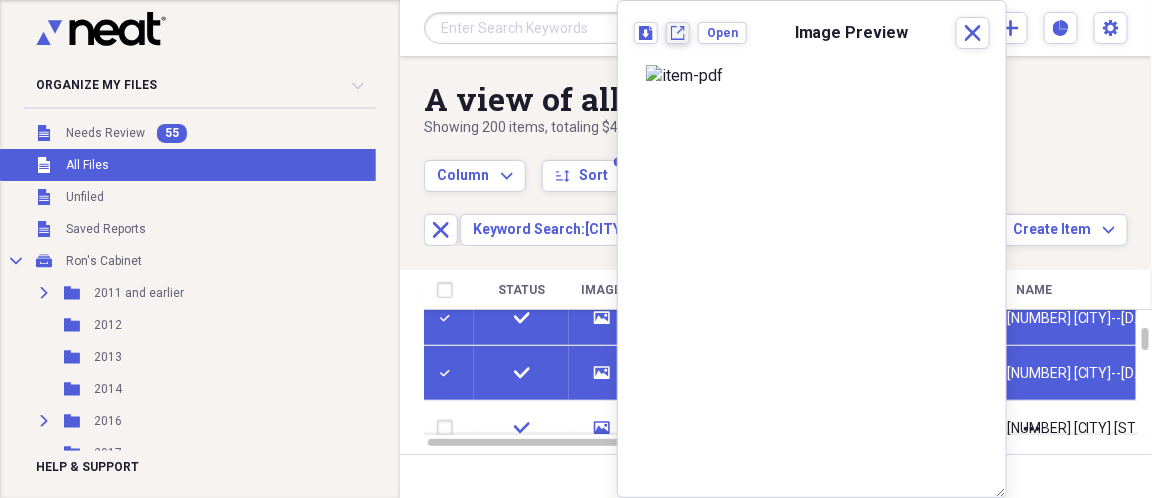 click on "New tab" 